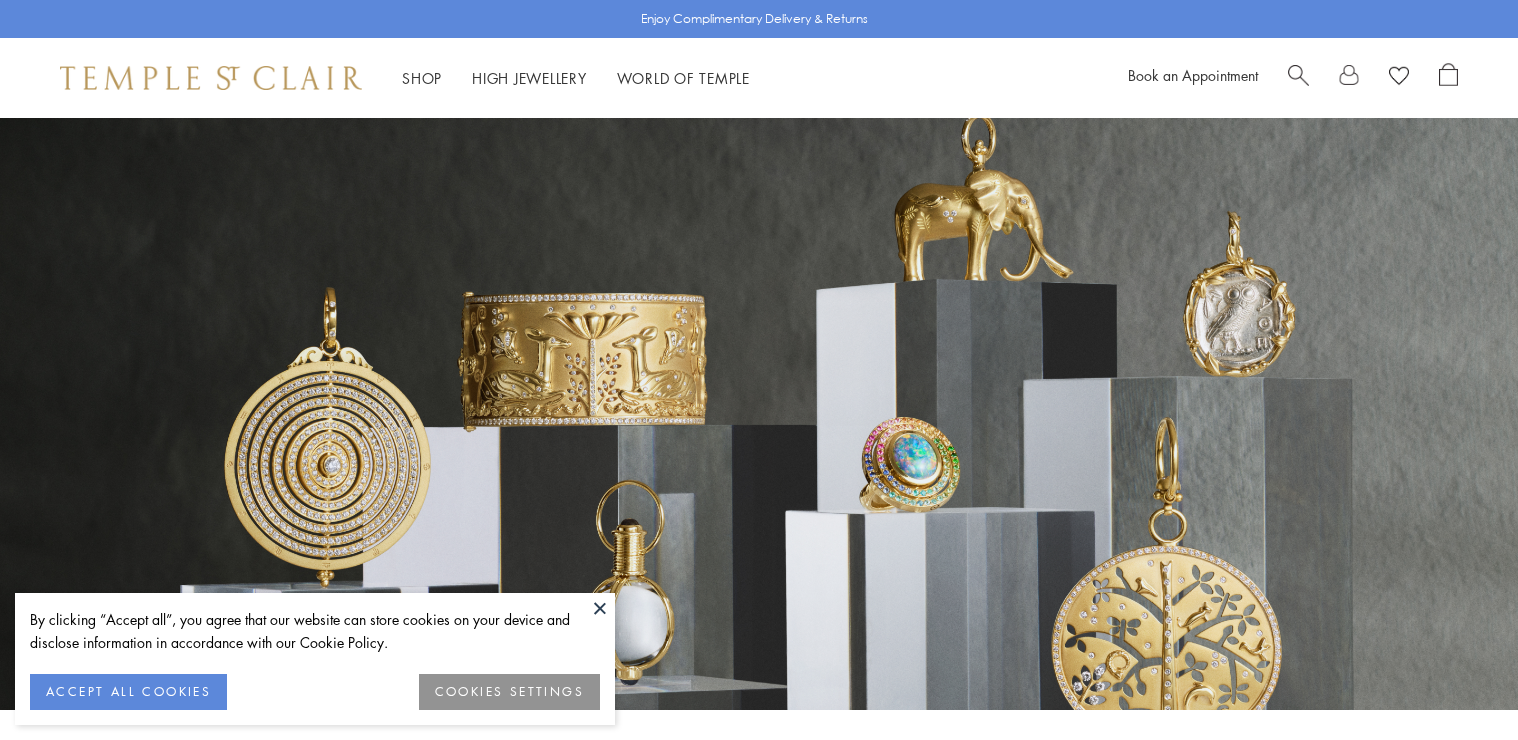 scroll, scrollTop: 0, scrollLeft: 0, axis: both 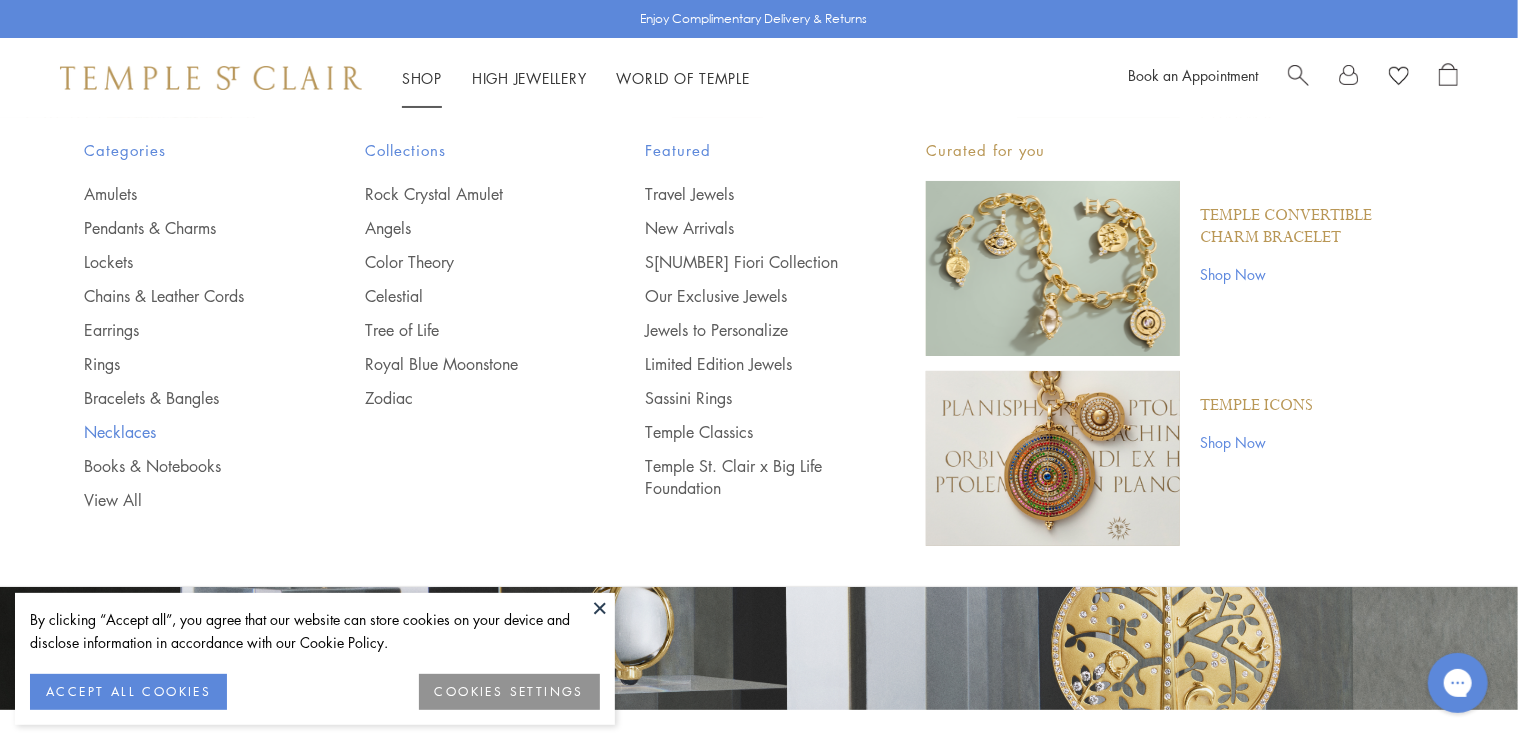 click on "Necklaces" at bounding box center [184, 432] 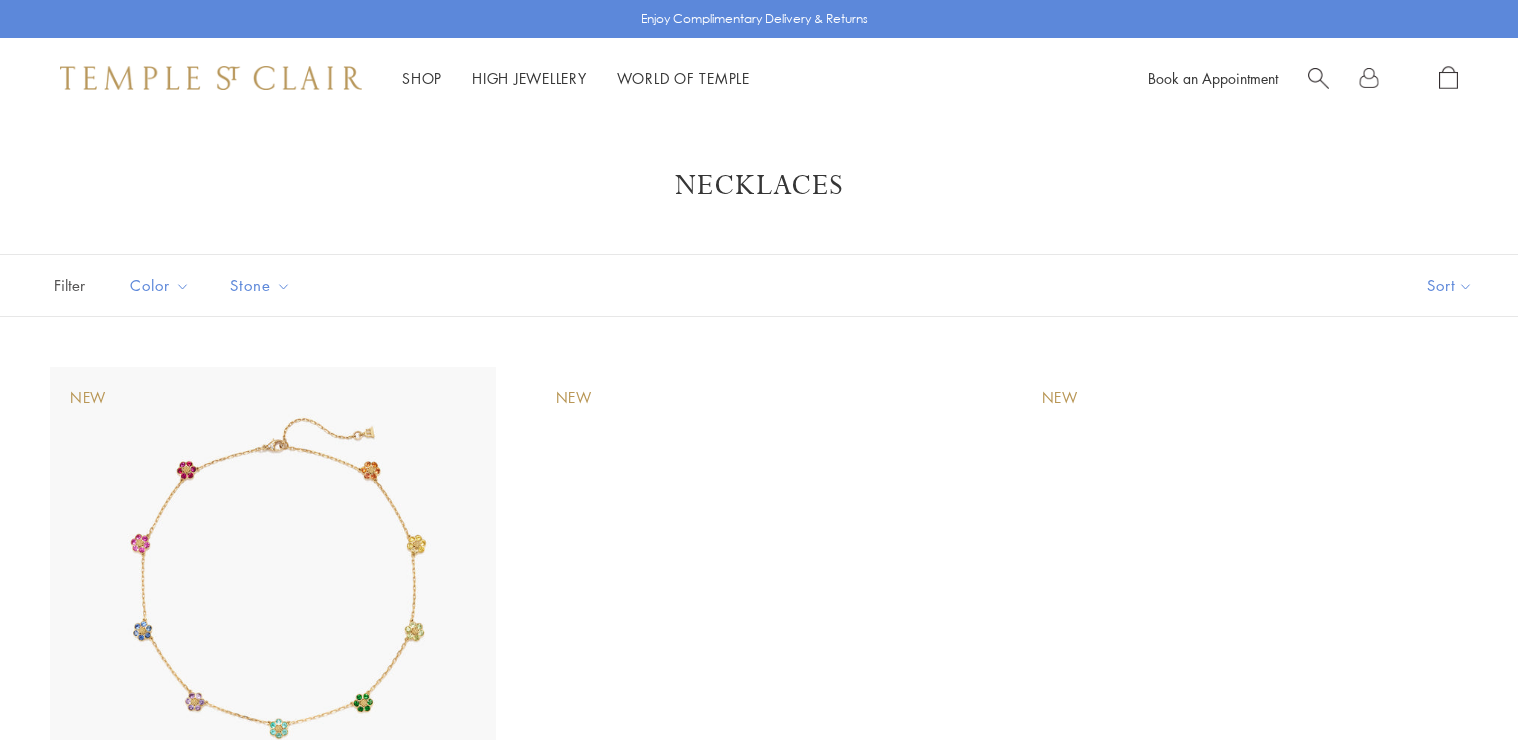 scroll, scrollTop: 0, scrollLeft: 0, axis: both 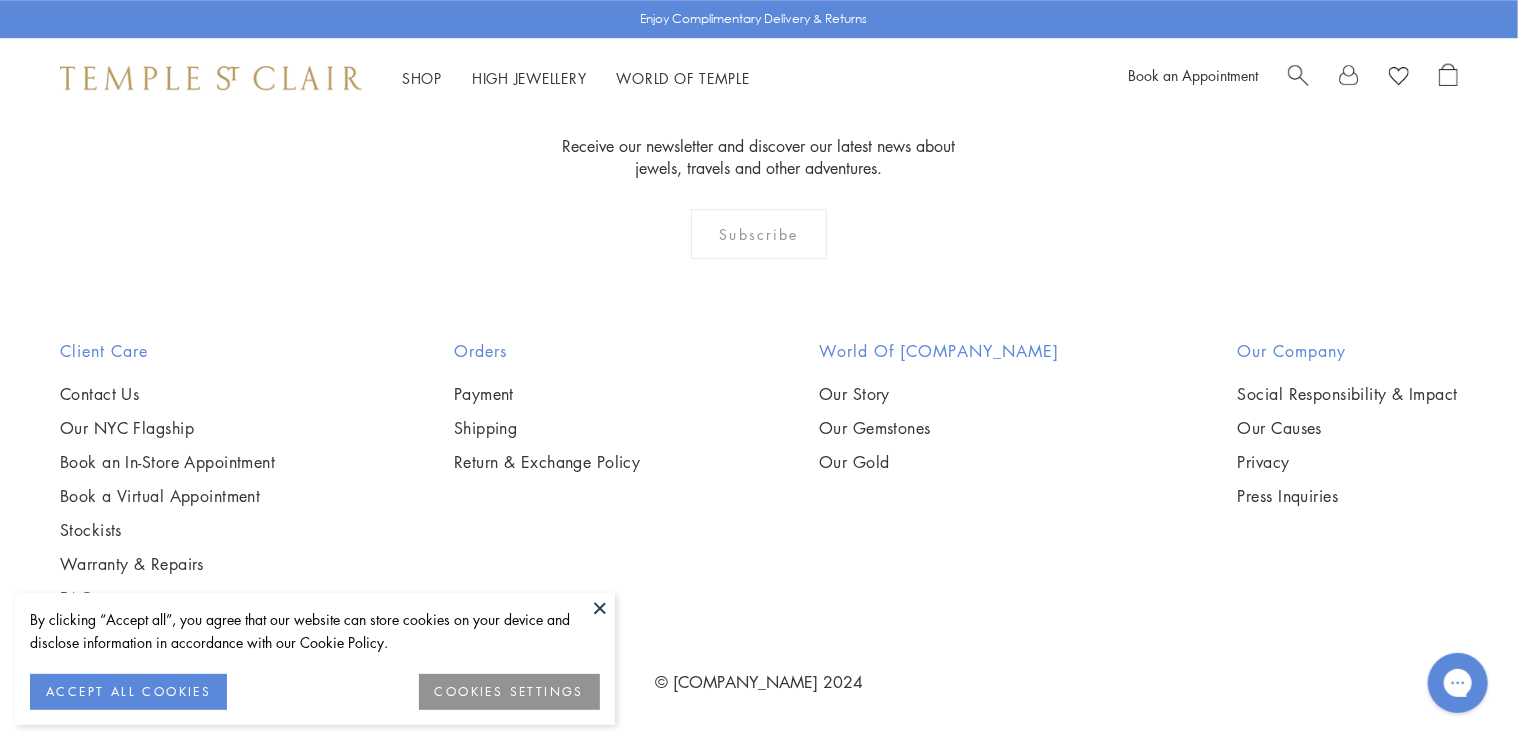 click at bounding box center (0, 0) 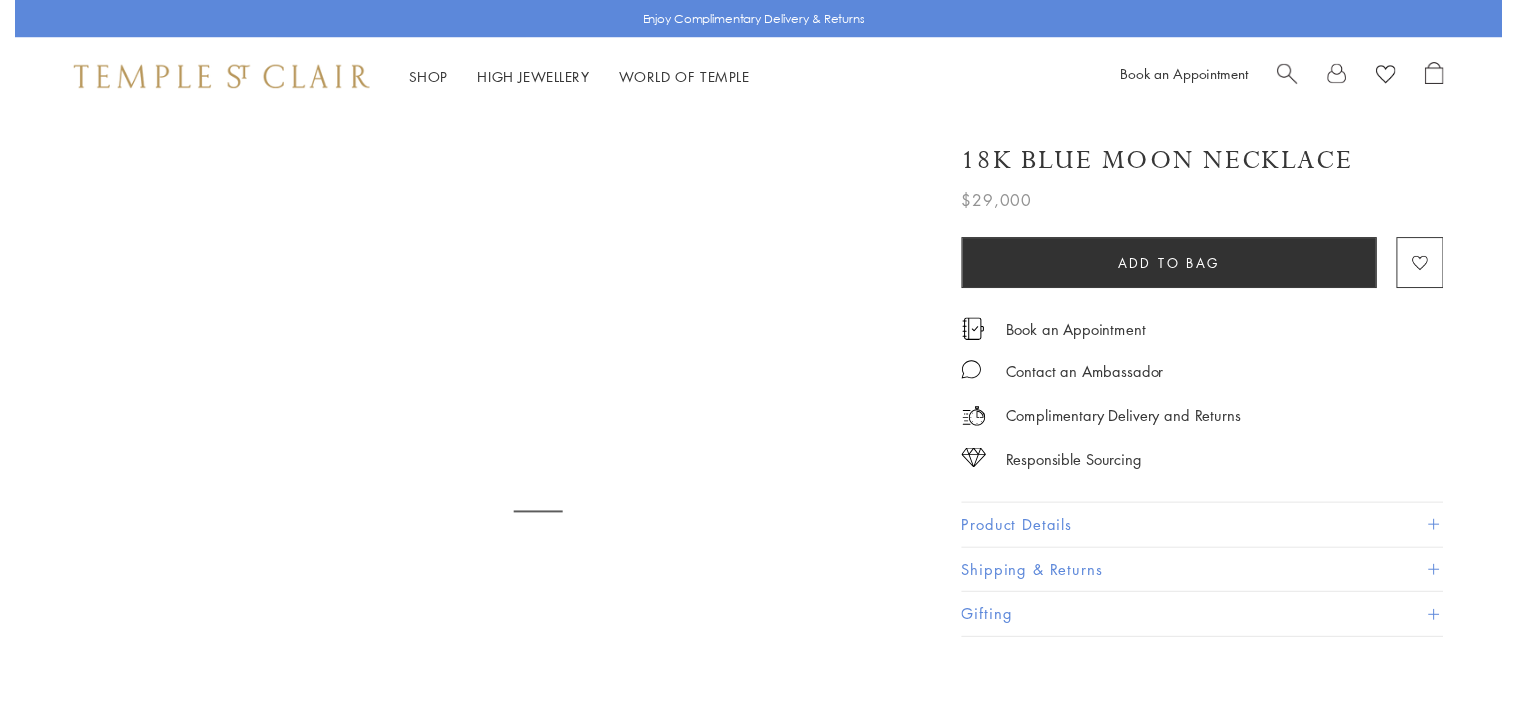 scroll, scrollTop: 0, scrollLeft: 0, axis: both 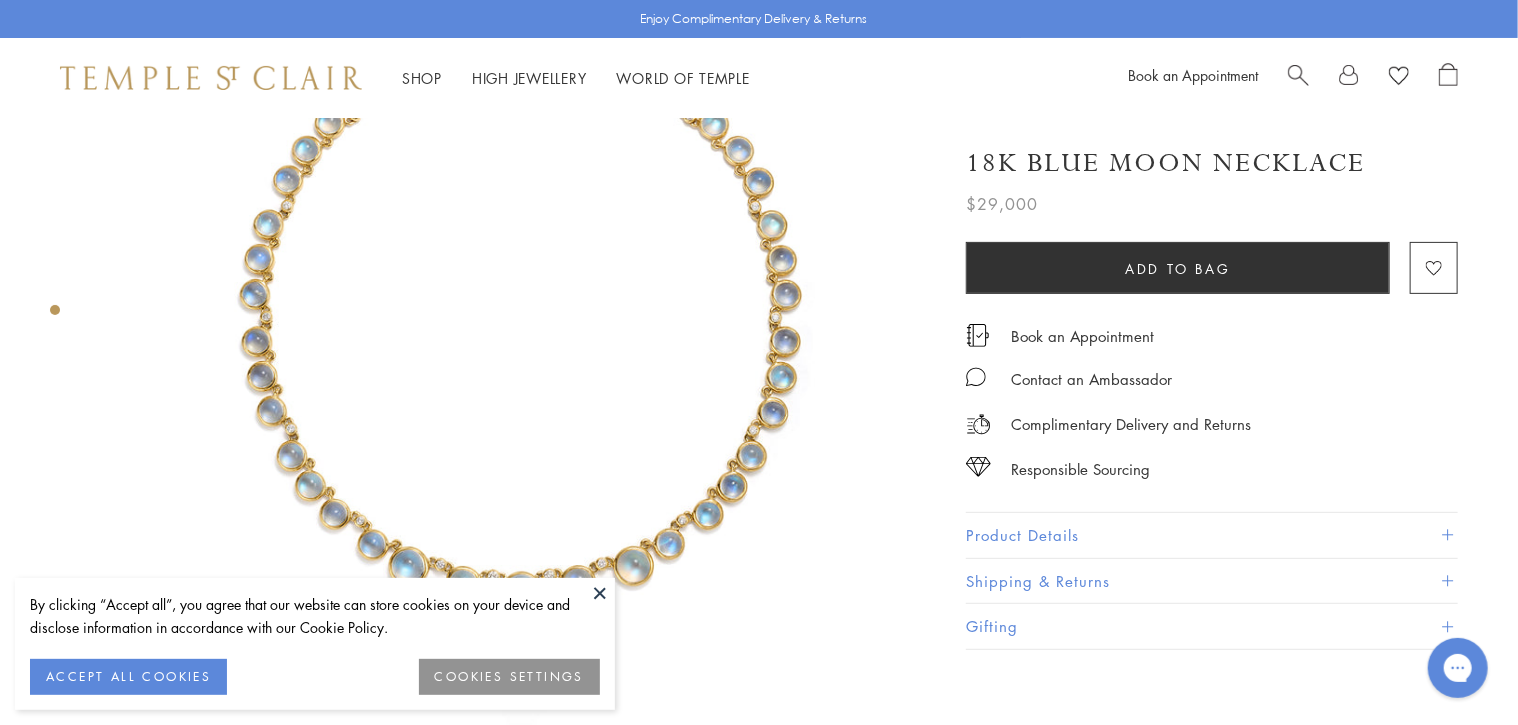 click at bounding box center [519, 351] 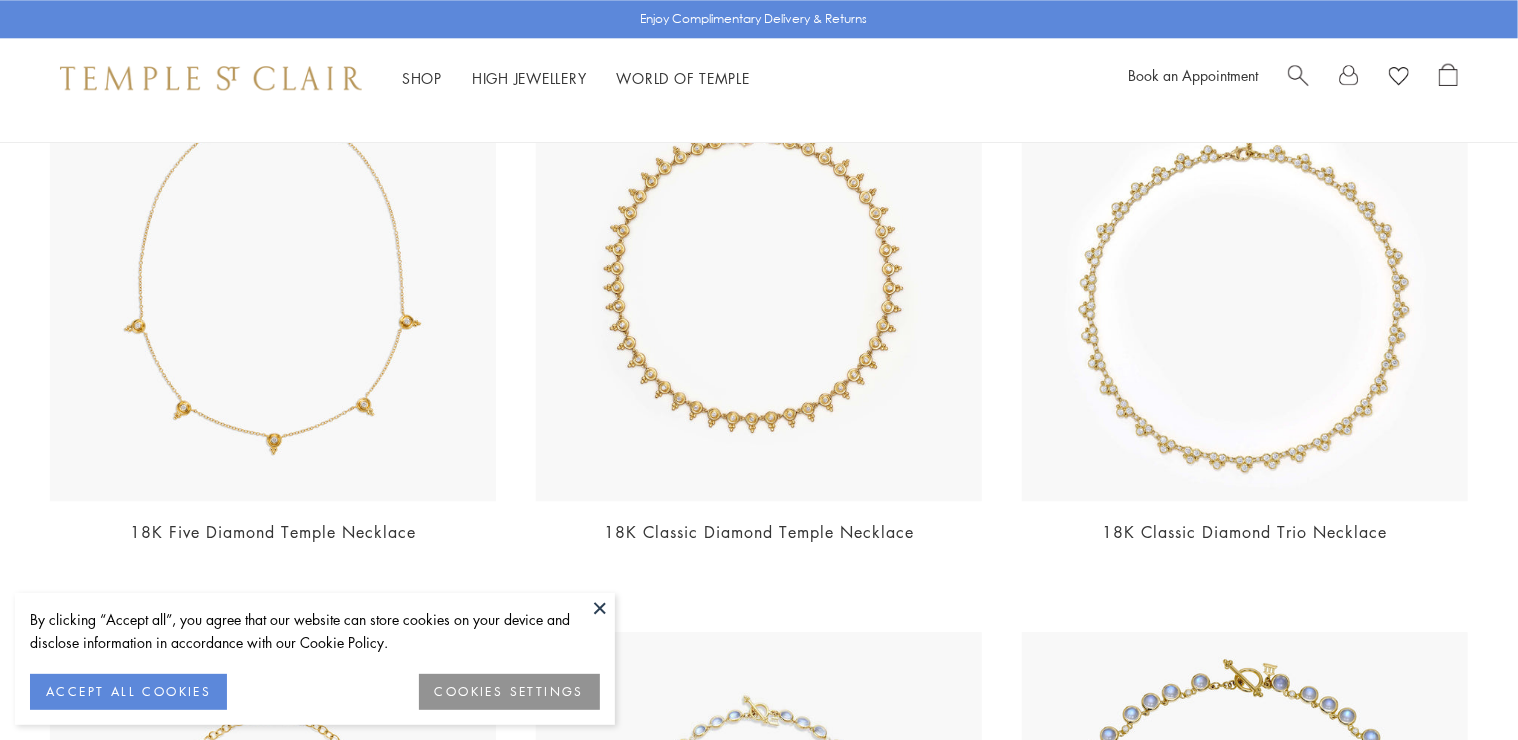 scroll, scrollTop: 2616, scrollLeft: 0, axis: vertical 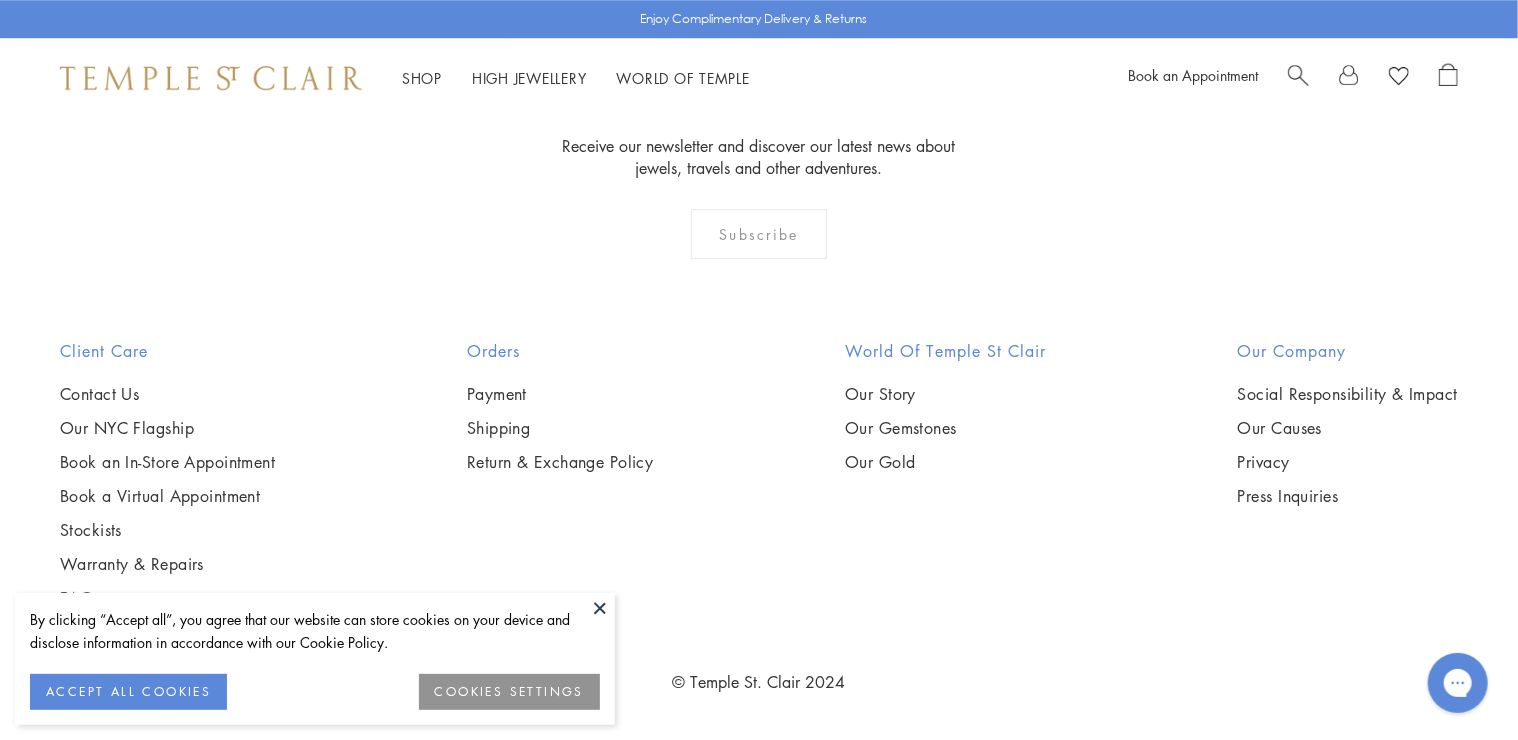 click at bounding box center [0, 0] 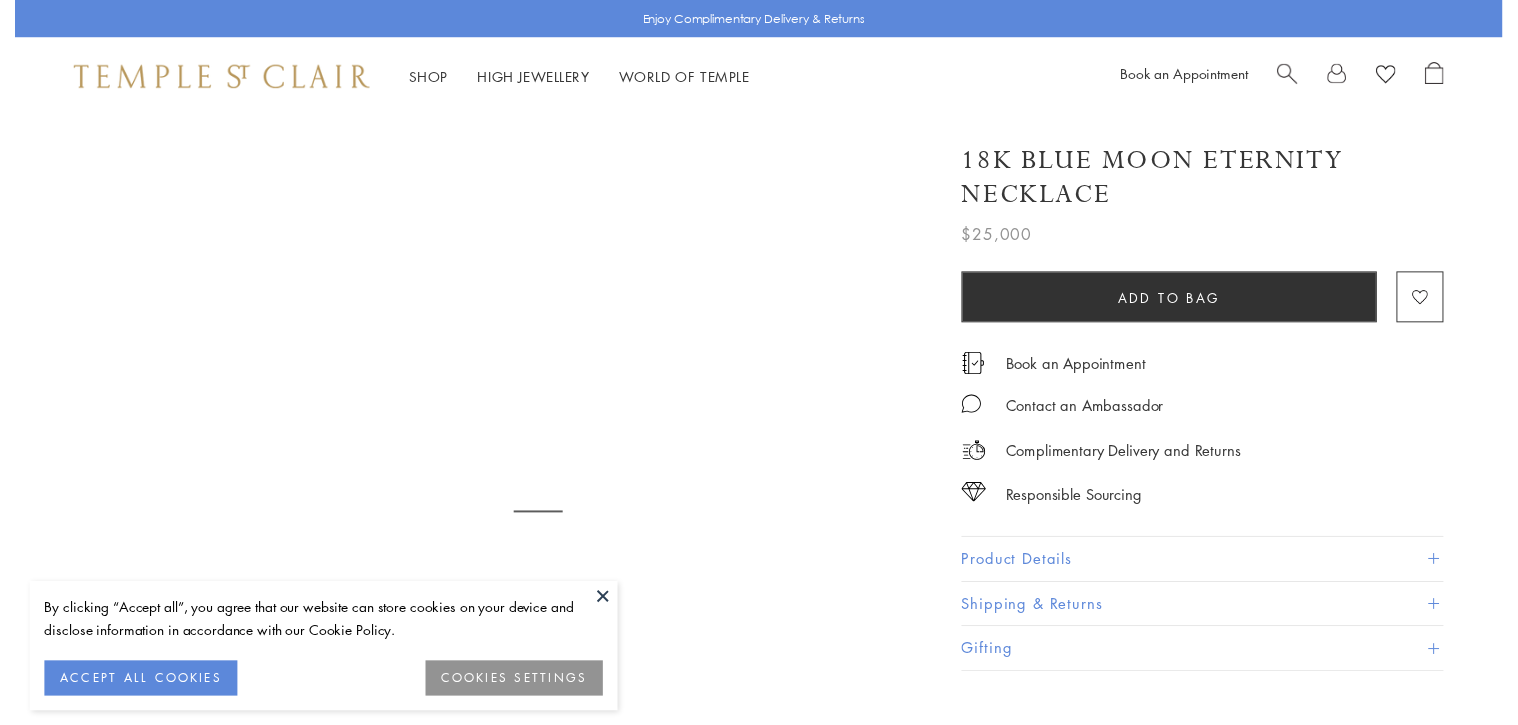 scroll, scrollTop: 0, scrollLeft: 0, axis: both 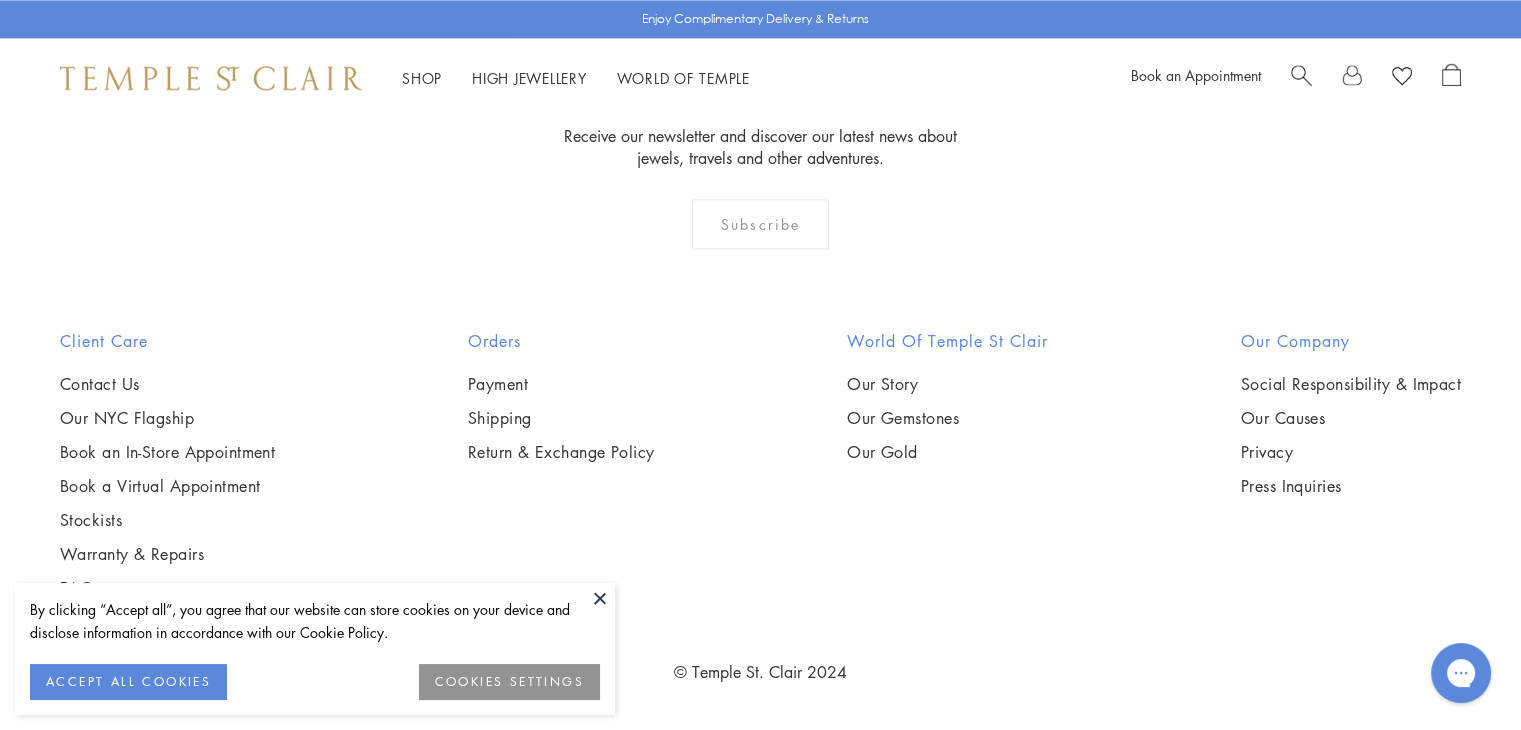 click at bounding box center (0, 0) 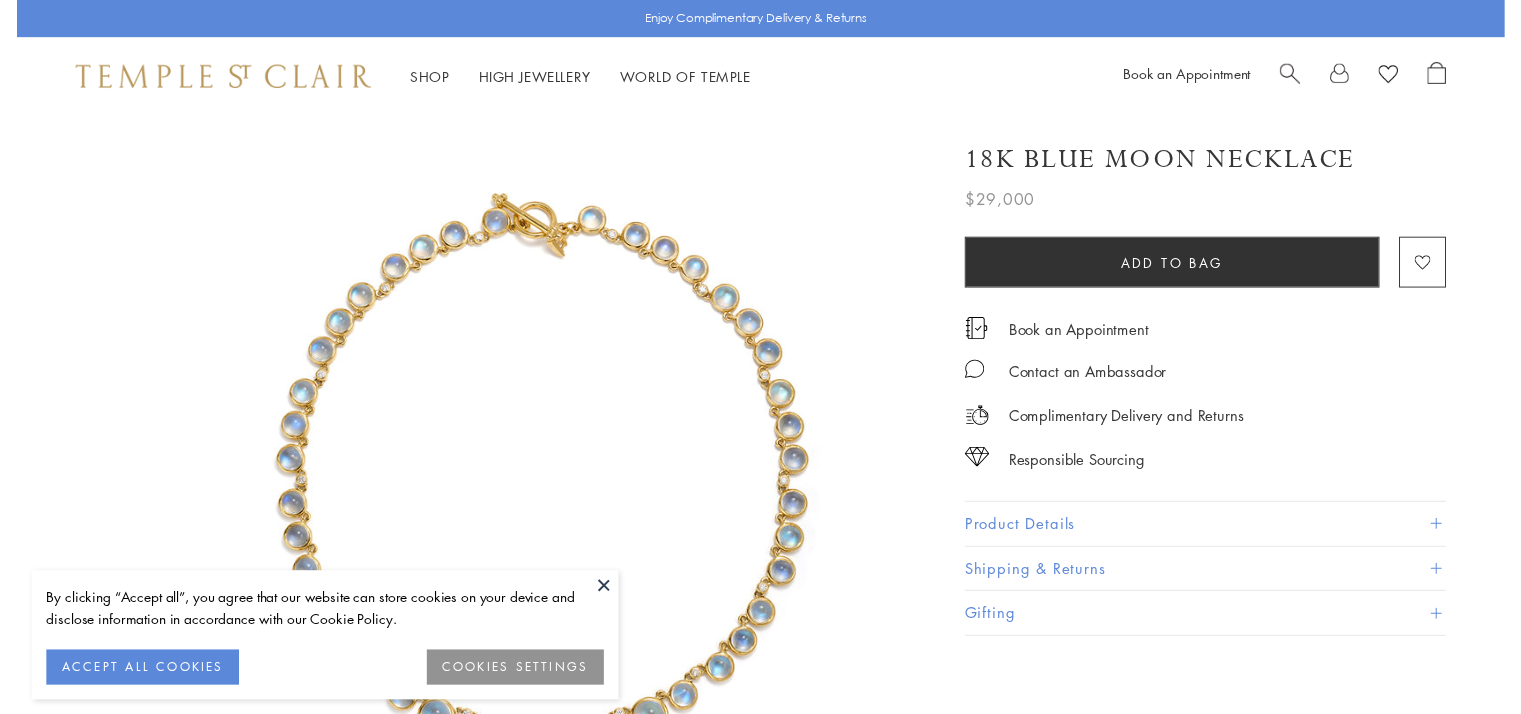 scroll, scrollTop: 0, scrollLeft: 0, axis: both 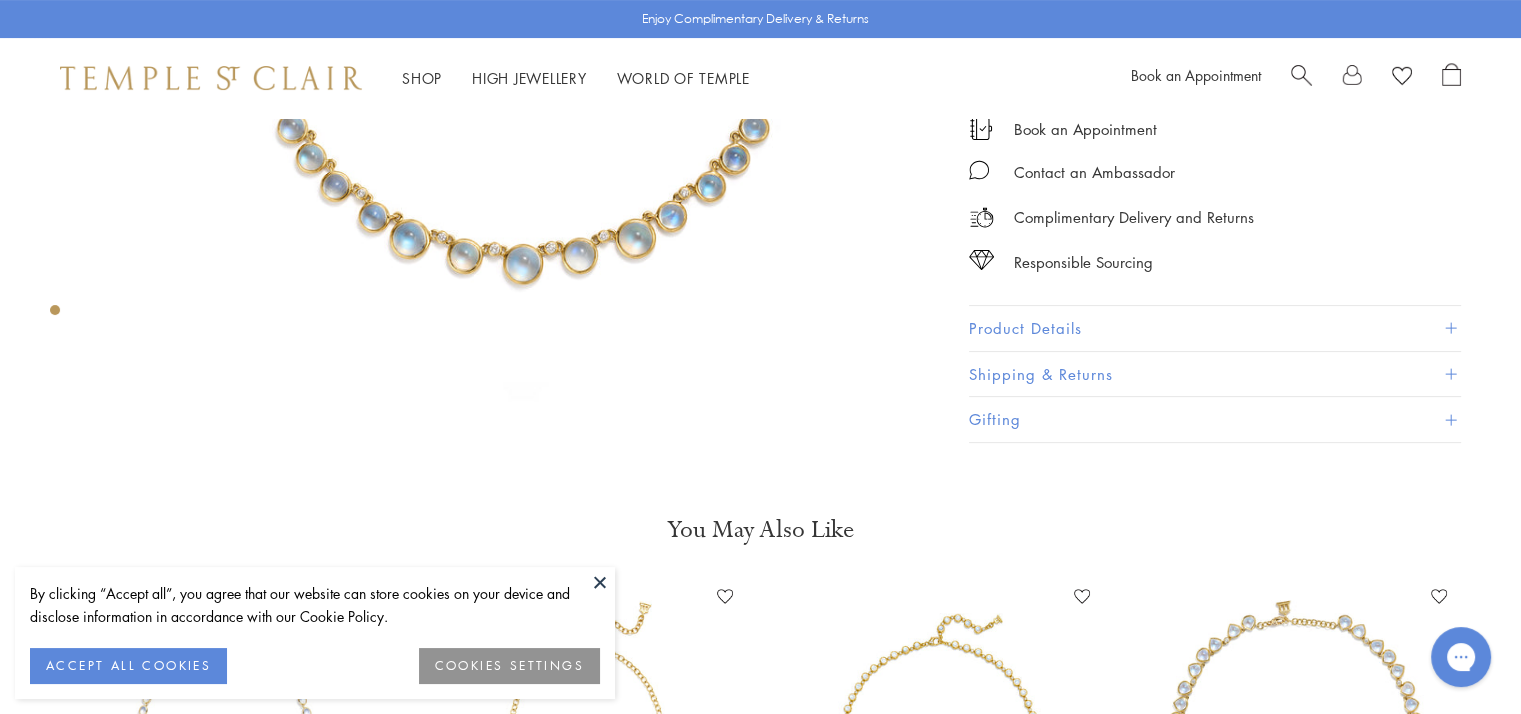 click on "Product Details" at bounding box center (1215, 328) 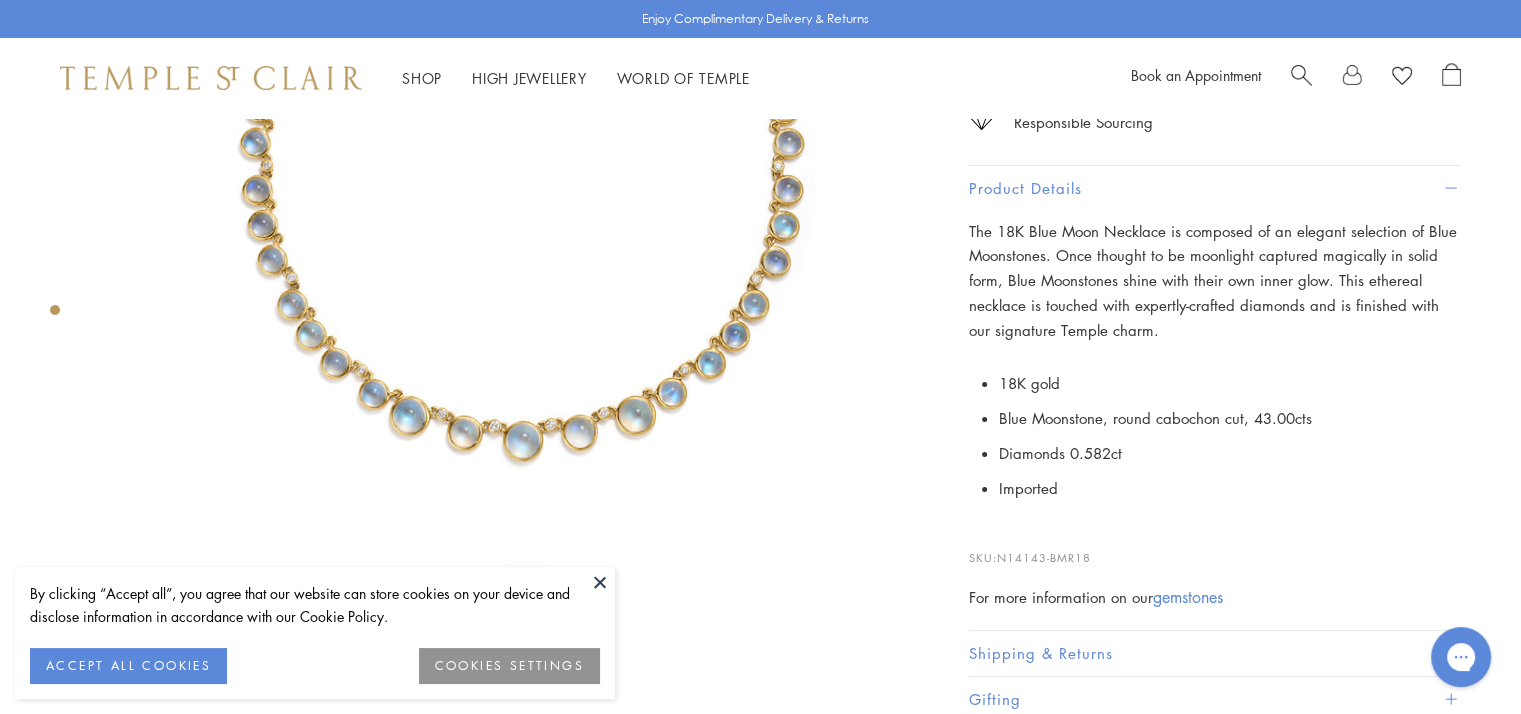 scroll, scrollTop: 0, scrollLeft: 0, axis: both 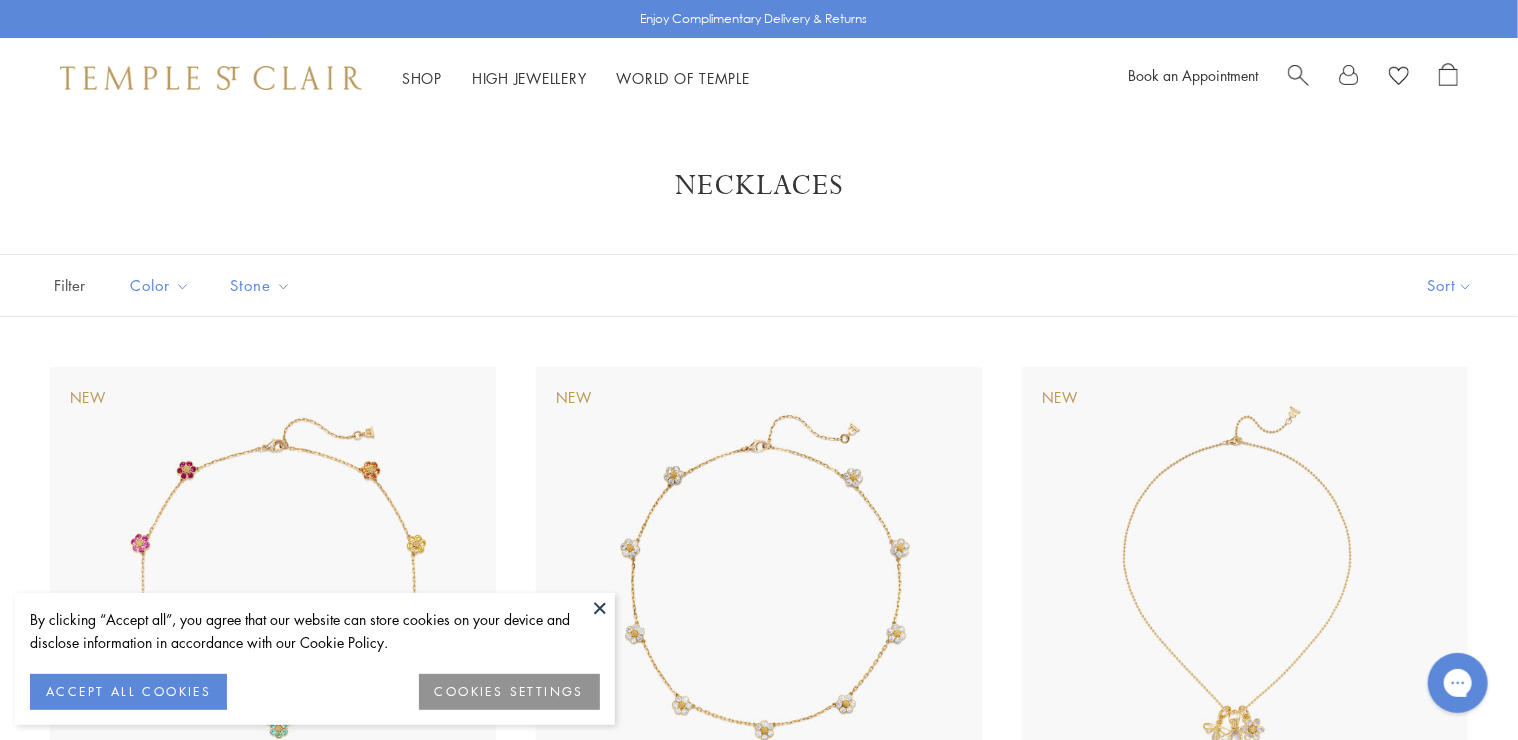click on "Necklaces
Filters
Color
Blue
Gold
Green
Multicolored
Orange
Pink
Purple
Red
White" at bounding box center [759, 4877] 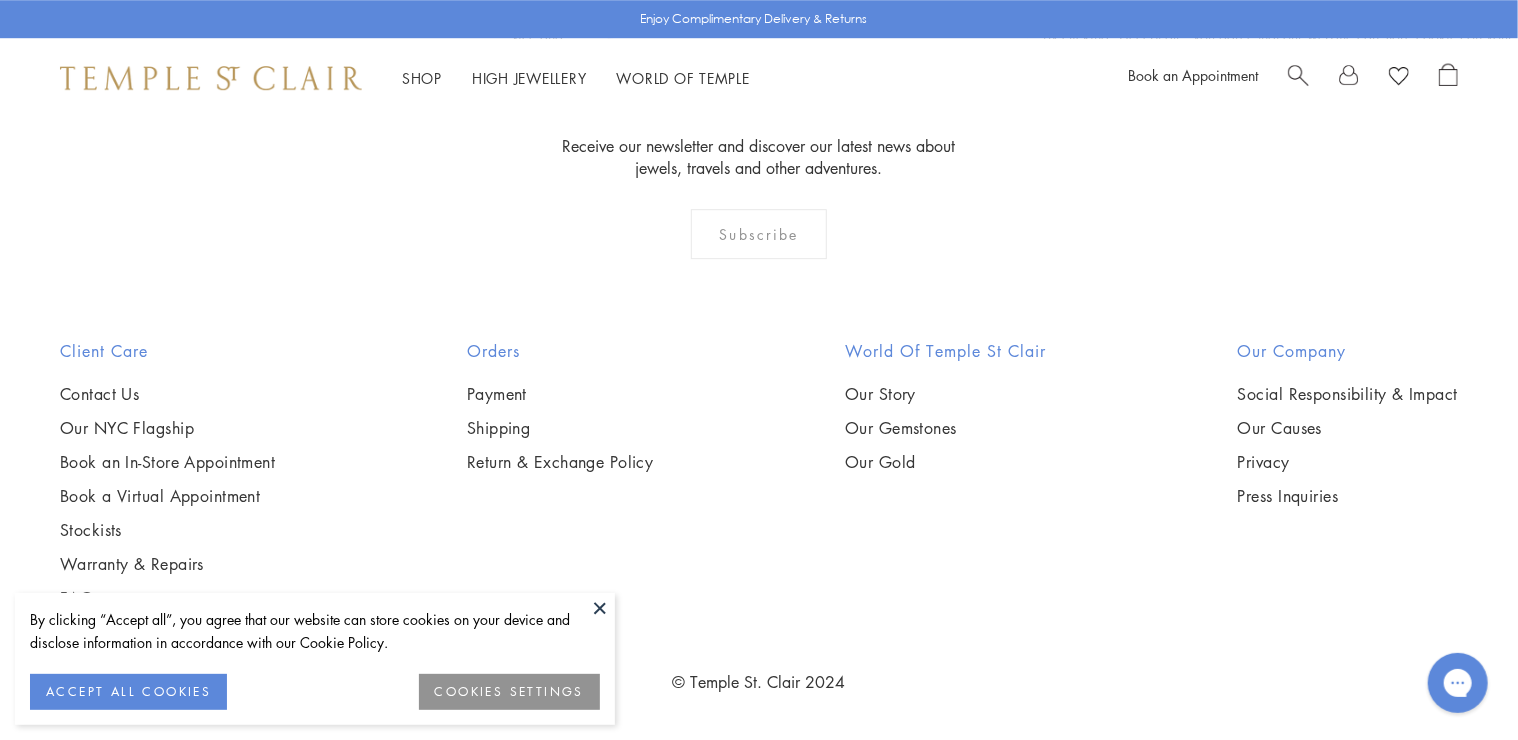 scroll, scrollTop: 3726, scrollLeft: 0, axis: vertical 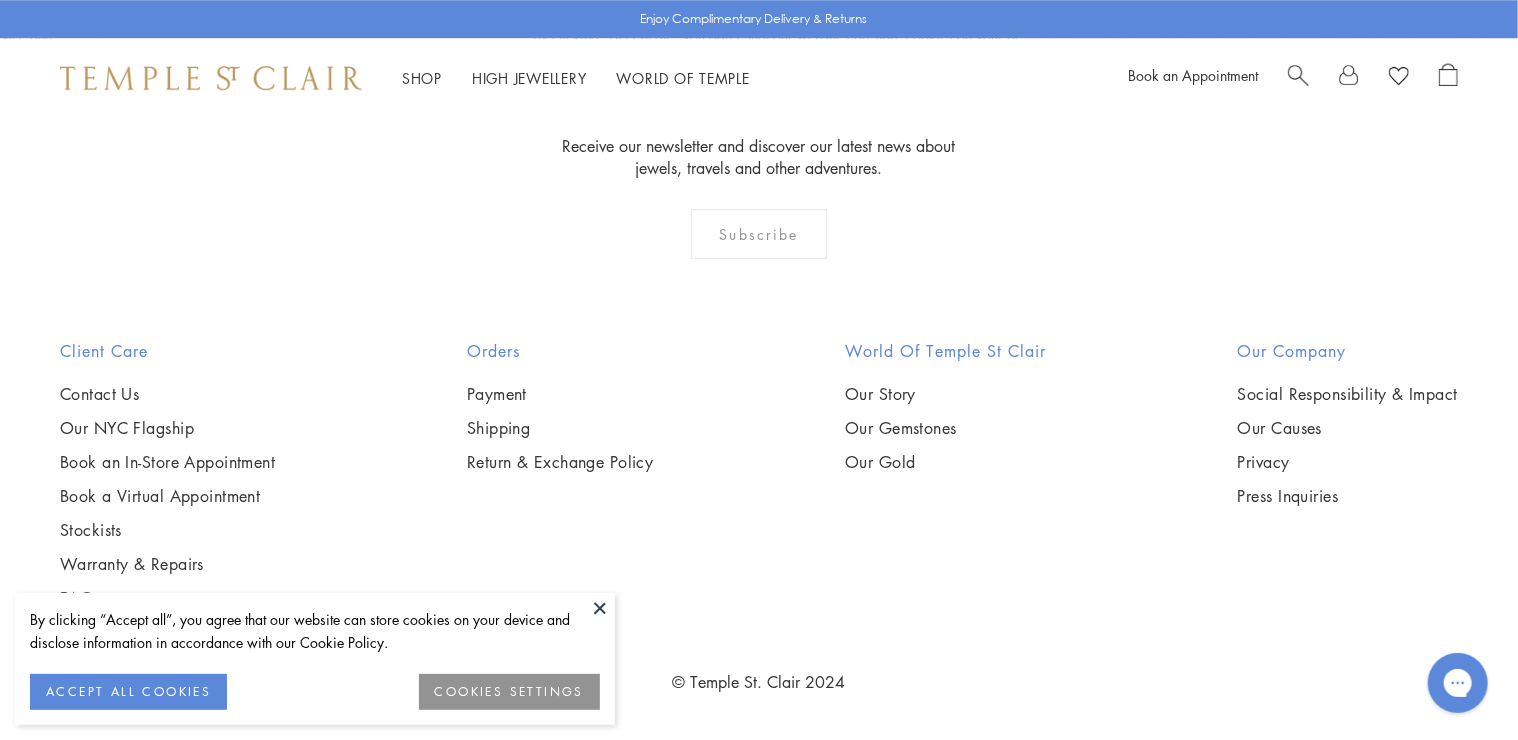 click on "Shop Shop
Categories Amulets   Pendants & Charms   Lockets   Chains & Leather Cords   Earrings   Rings   Bracelets & Bangles   Necklaces   Books & Notebooks   View All   Collections Rock Crystal Amulet   Angels   Color Theory   Celestial   Tree of Life   Royal Blue Moonstone   Zodiac   Featured Travel Jewels   New Arrivals   S25 Fiori Collection   Our Exclusive Jewels   Jewels to Personalize   Limited Edition Jewels   Sassini Rings   Temple Classics   Temple St. Clair x Big Life Foundation    Curated for you
Temple Convertible Charm Bracelet Shop Now" at bounding box center (759, 78) 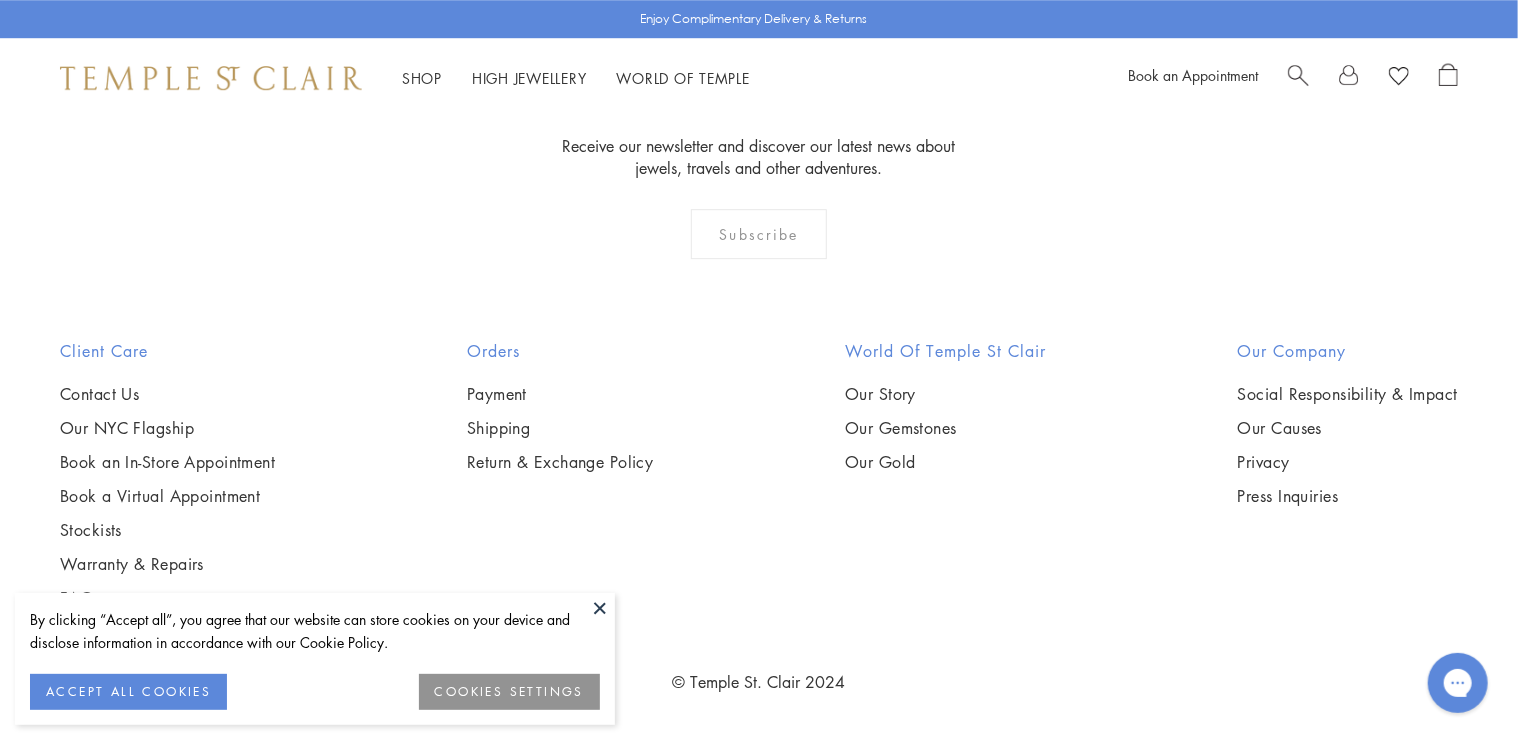 scroll, scrollTop: 6188, scrollLeft: 0, axis: vertical 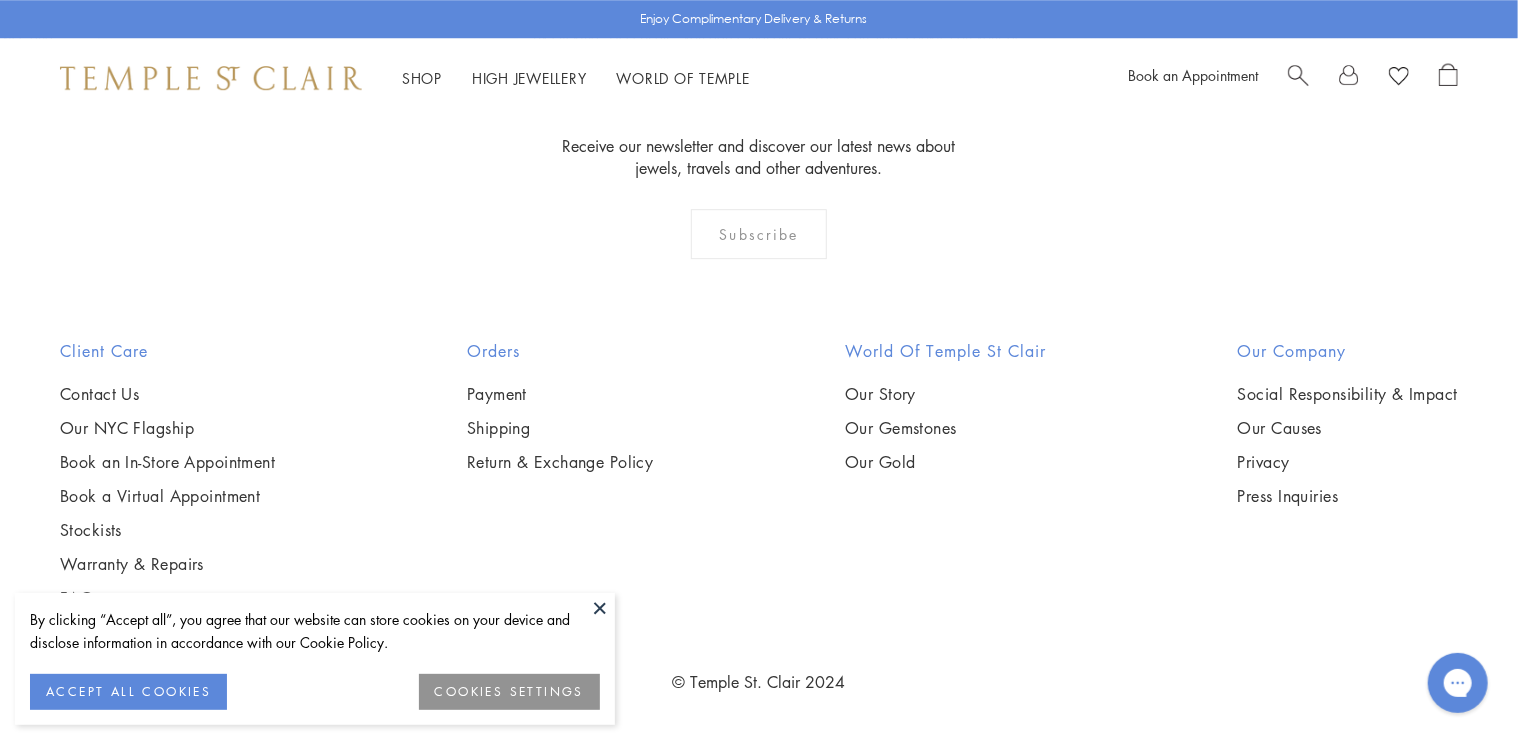 click on "New
New
New" at bounding box center (759, -1302) 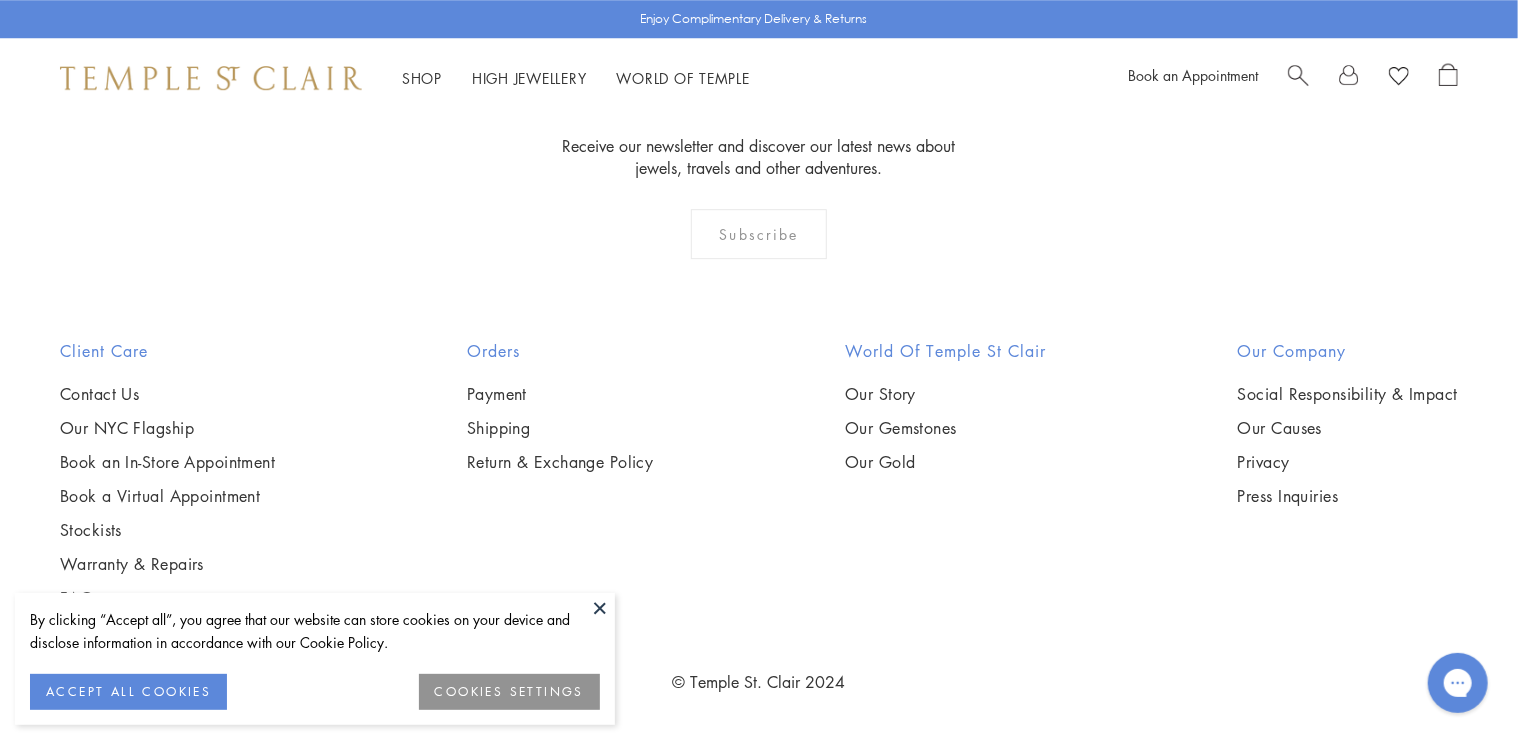 scroll, scrollTop: 8328, scrollLeft: 0, axis: vertical 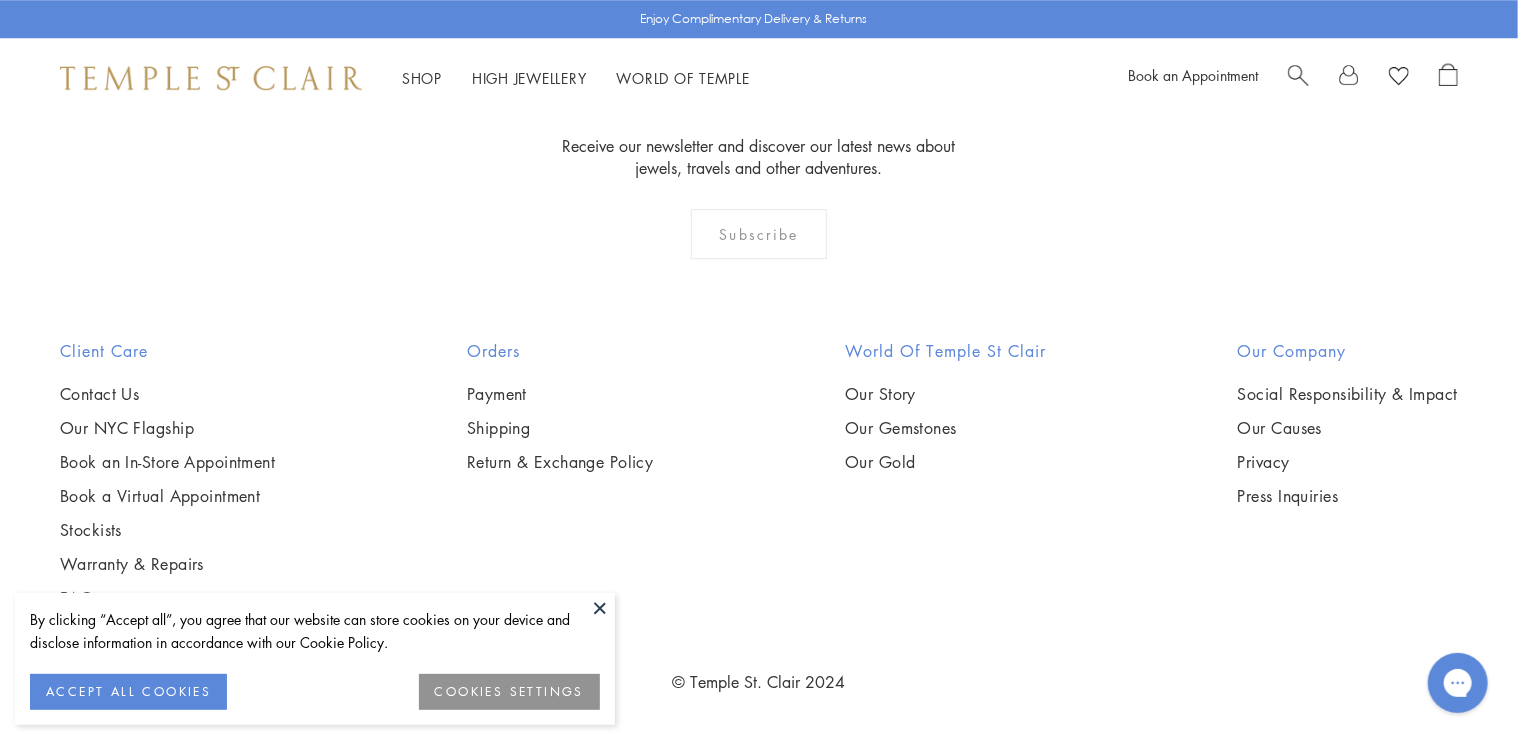 click at bounding box center [0, 0] 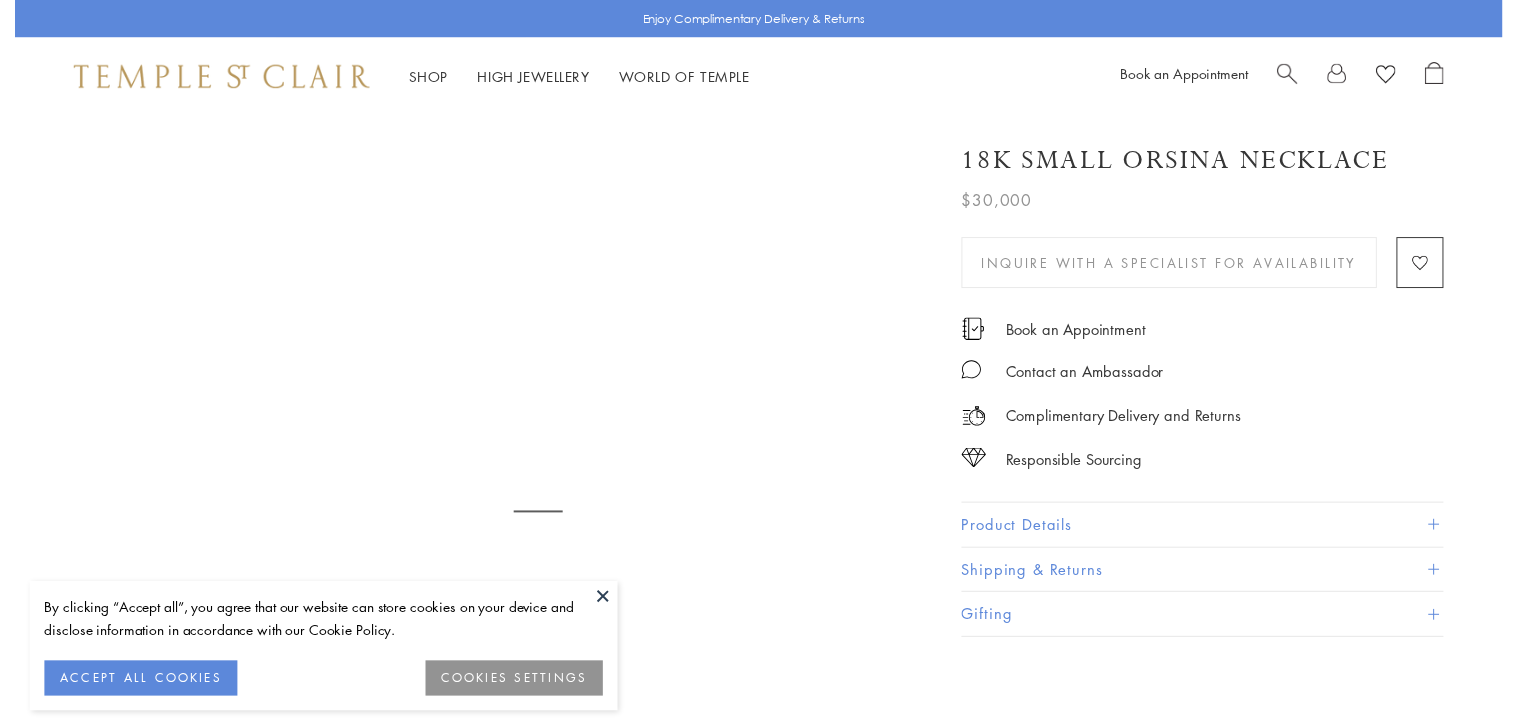 scroll, scrollTop: 0, scrollLeft: 0, axis: both 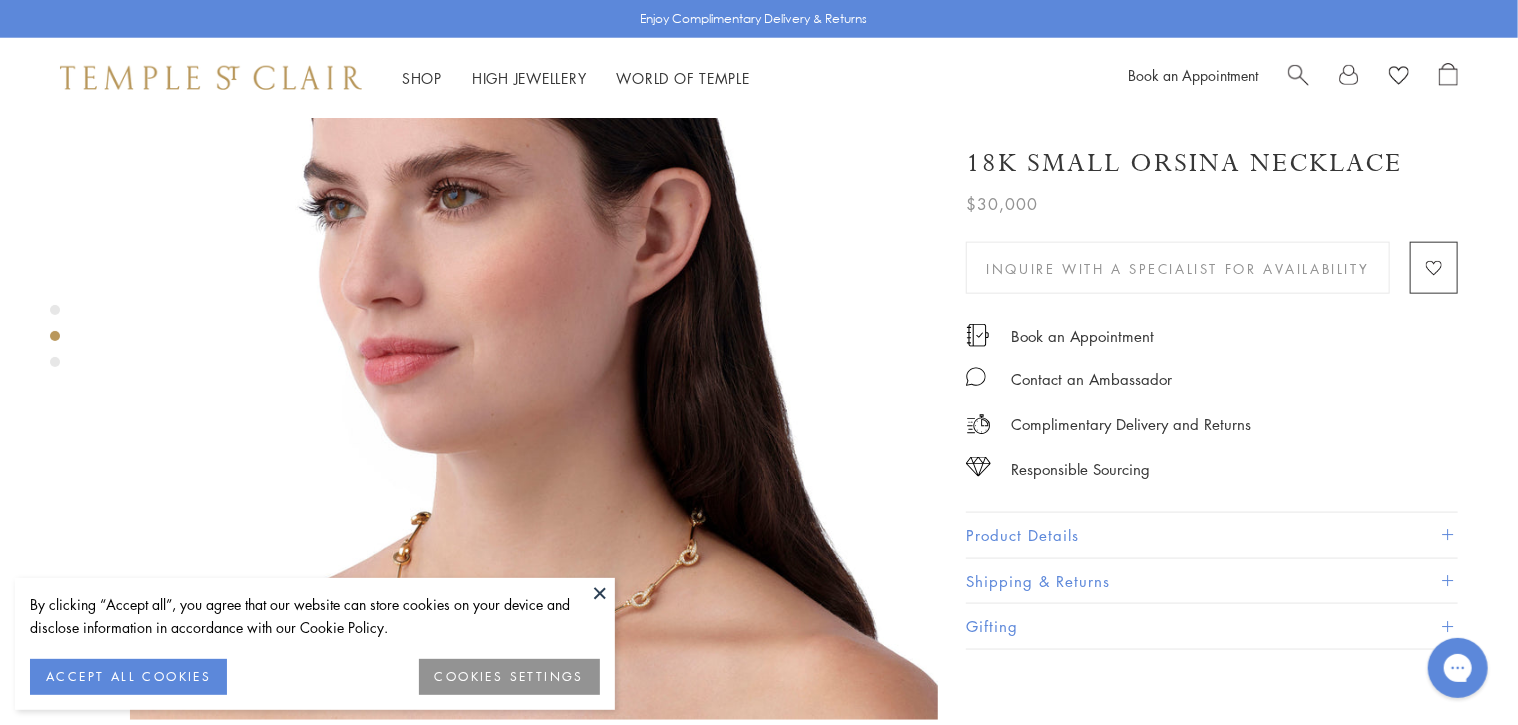 click on "18K Small Orsina Necklace
$30,000
Part of the Celestial Collection, the 18K Small Orsina Necklace takes its name from the constellation the Italians call the Lesser Bear–– though we know it as the Little Dipper. With a hidden clasp, the 18K Orsina Necklace is the perfect addition to your constellation of jewels. Stunning on its own or in combination, this diamond necklace is completely reversible and can be worn on its all gold side.
Inquire With A Specialist for Availability
Add to Wishlist" at bounding box center [1228, 331] 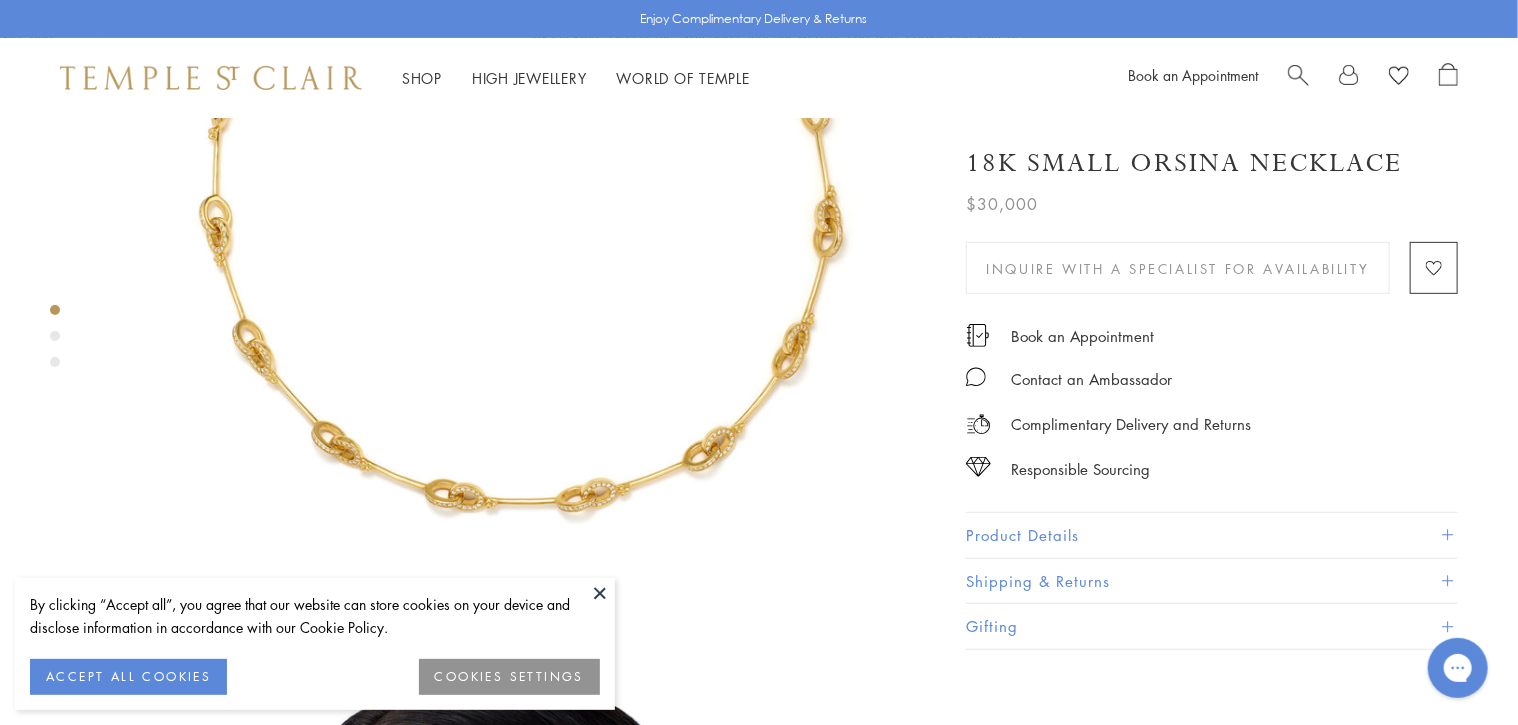 scroll, scrollTop: 76, scrollLeft: 0, axis: vertical 